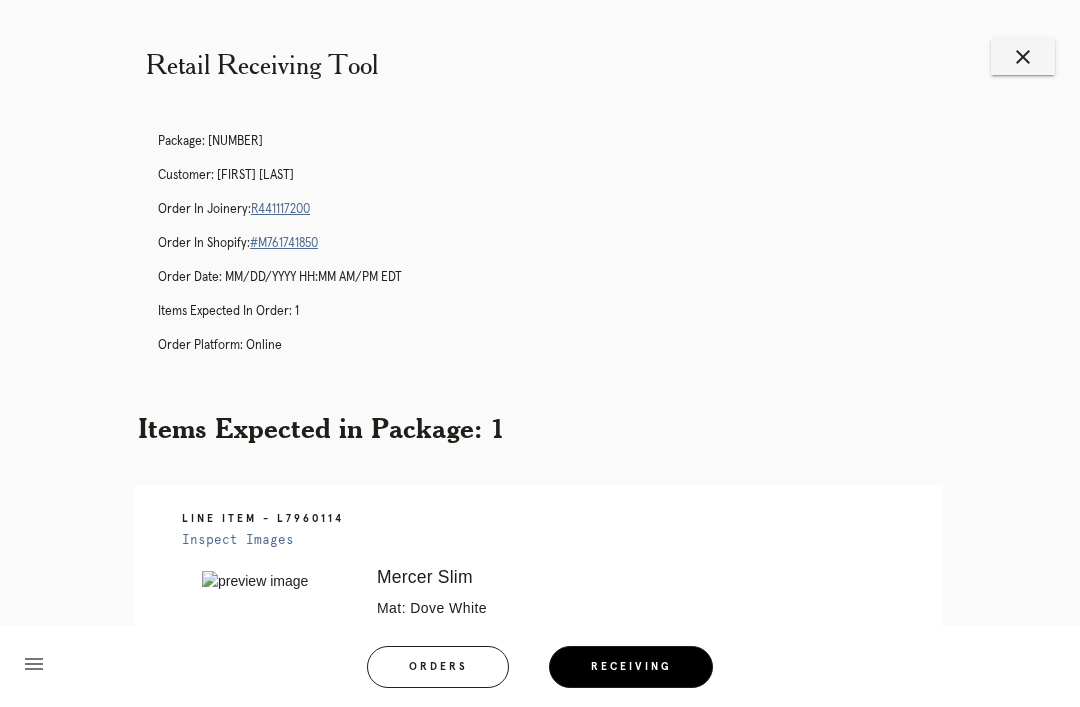 scroll, scrollTop: 64, scrollLeft: 0, axis: vertical 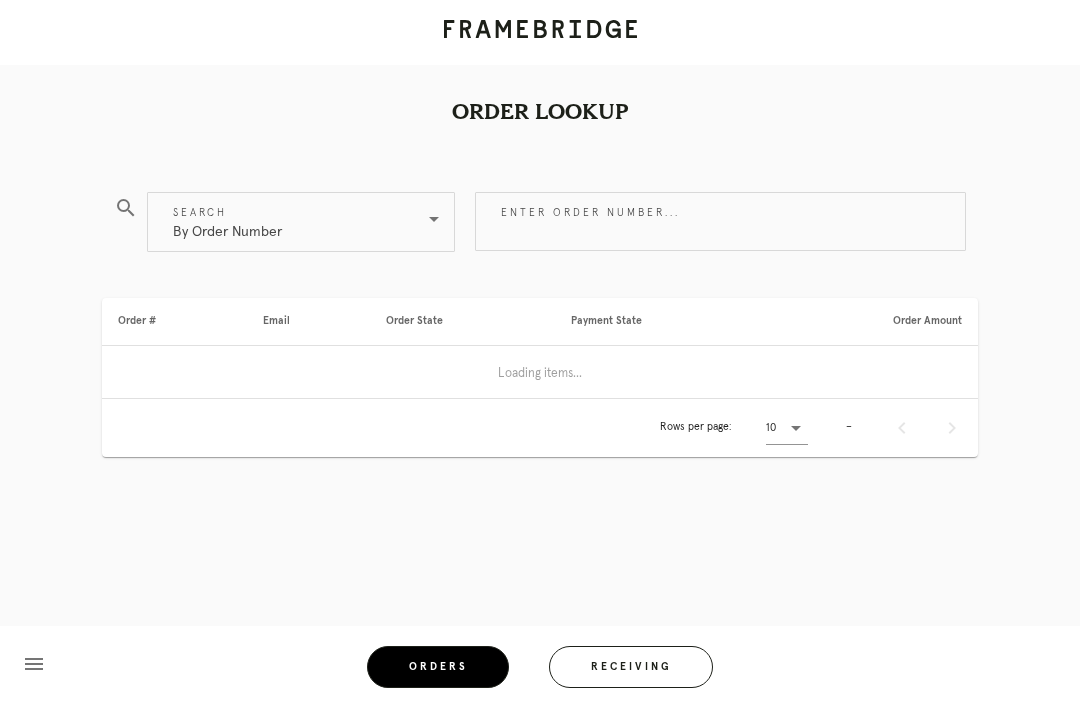 click on "Receiving" at bounding box center [631, 667] 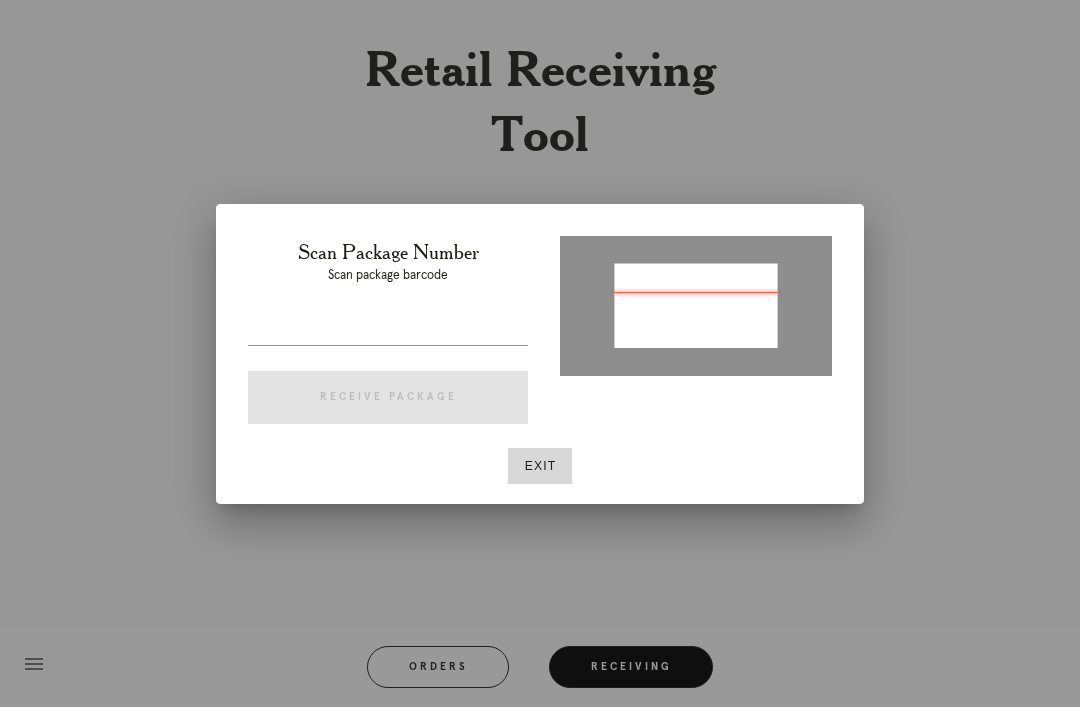 type on "[NUMBER]" 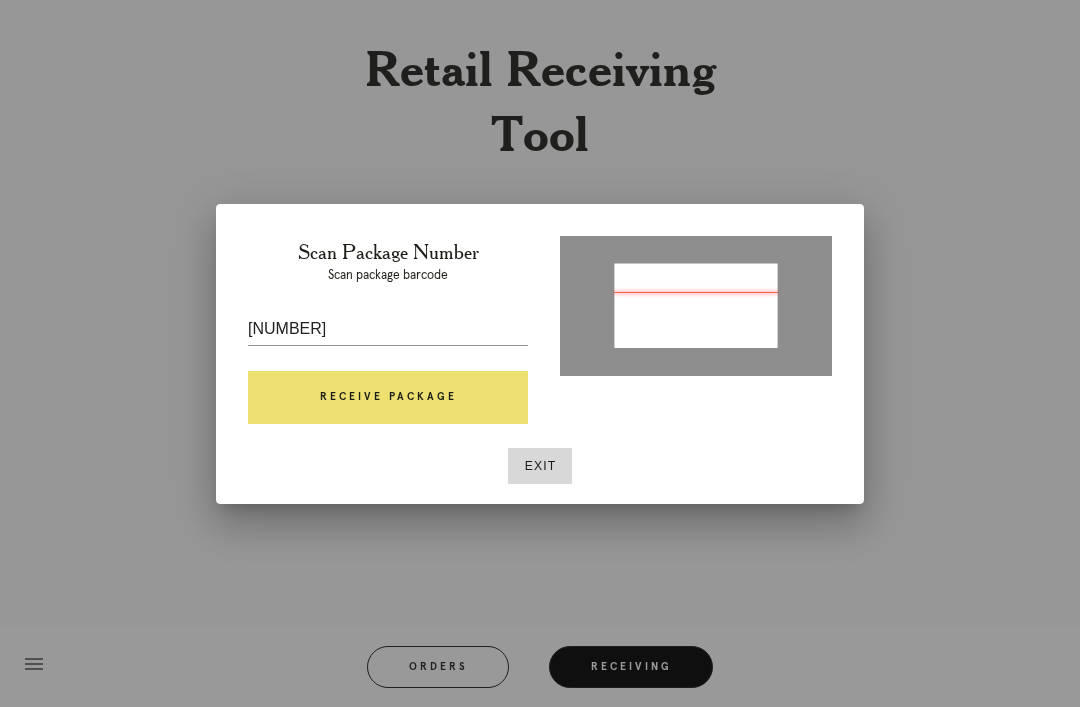 click on "Receive Package" at bounding box center (388, 398) 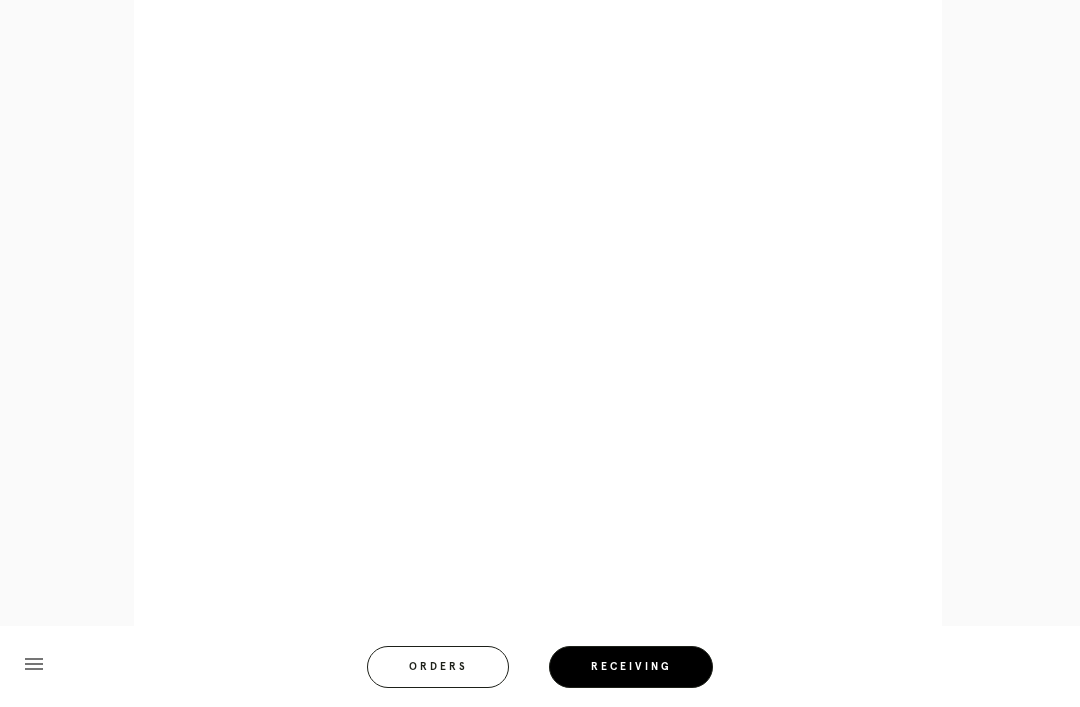 scroll, scrollTop: 787, scrollLeft: 0, axis: vertical 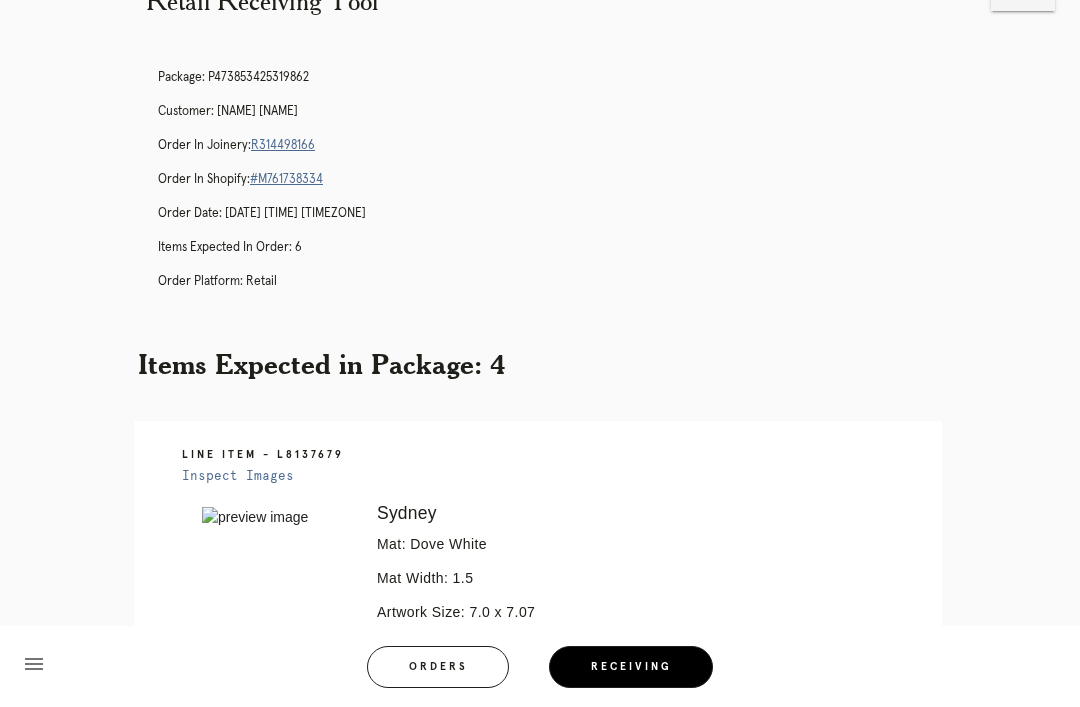 click on "Orders" at bounding box center (438, 667) 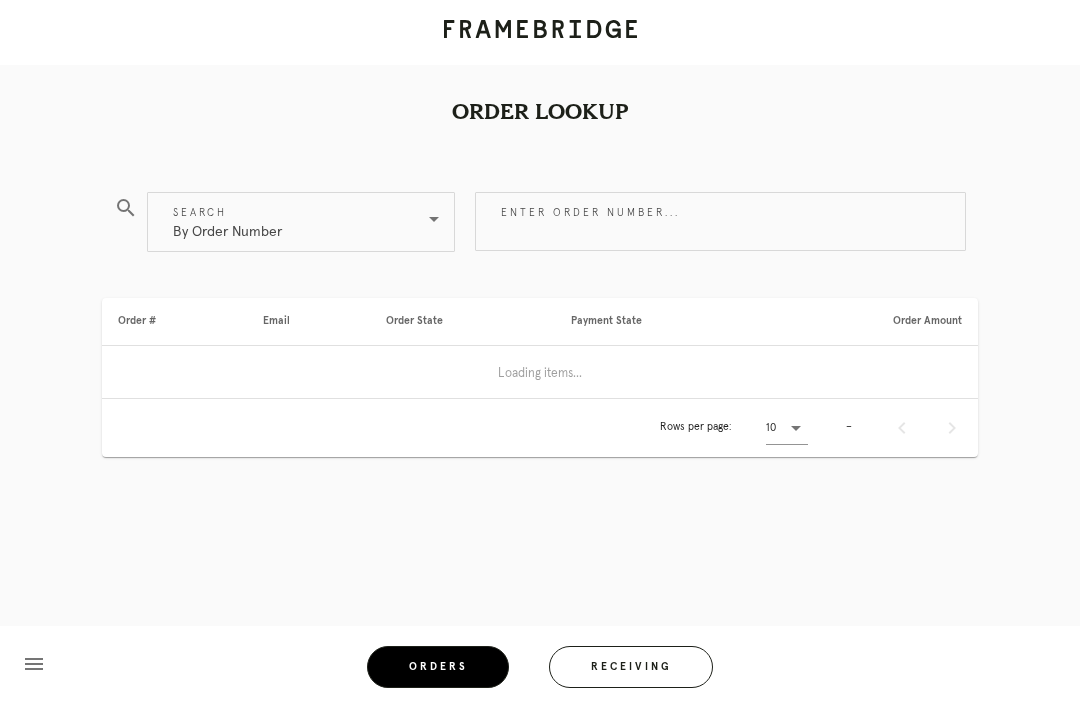 click on "Receiving" at bounding box center (631, 667) 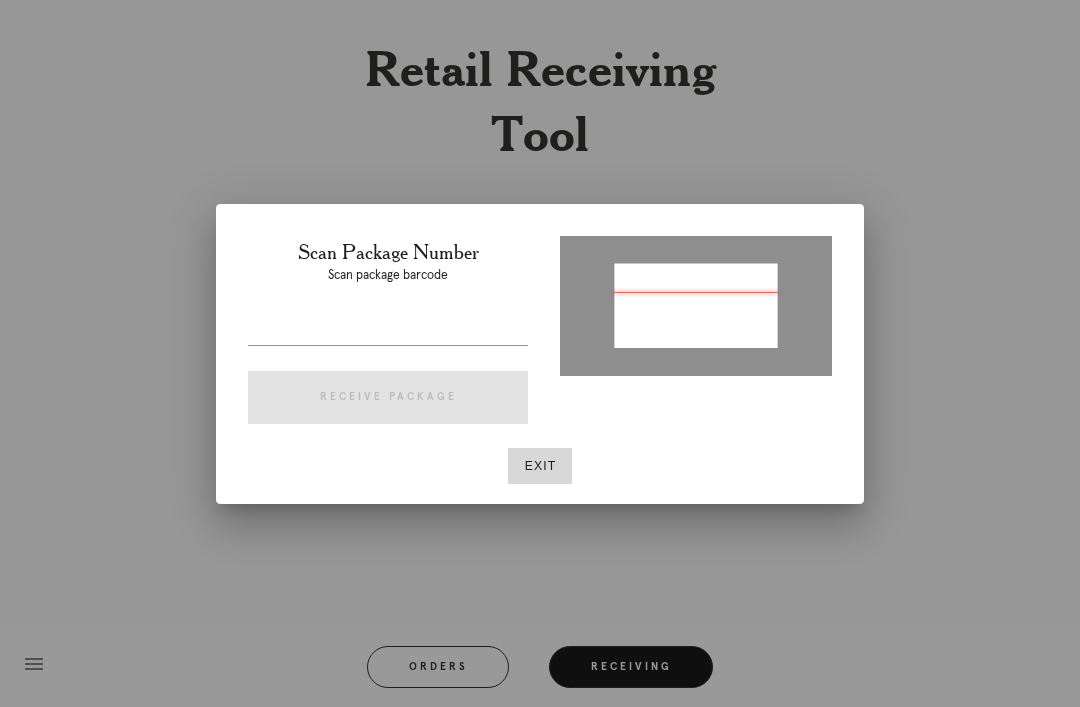 type on "P852081030919407" 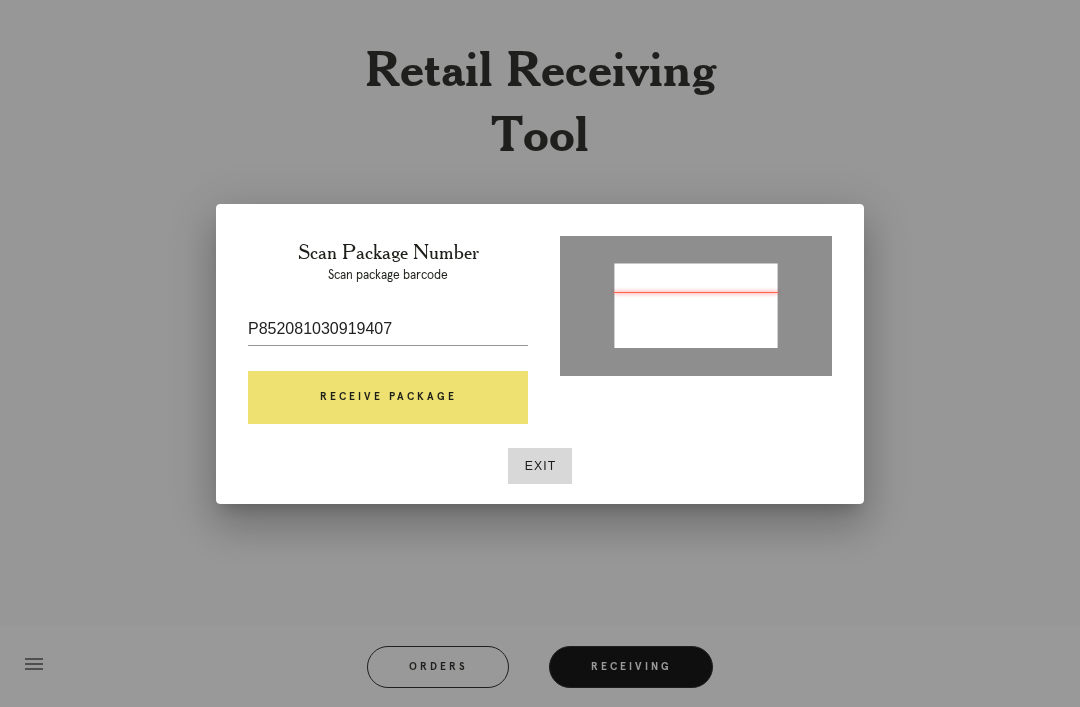 click on "Receive Package" at bounding box center (388, 398) 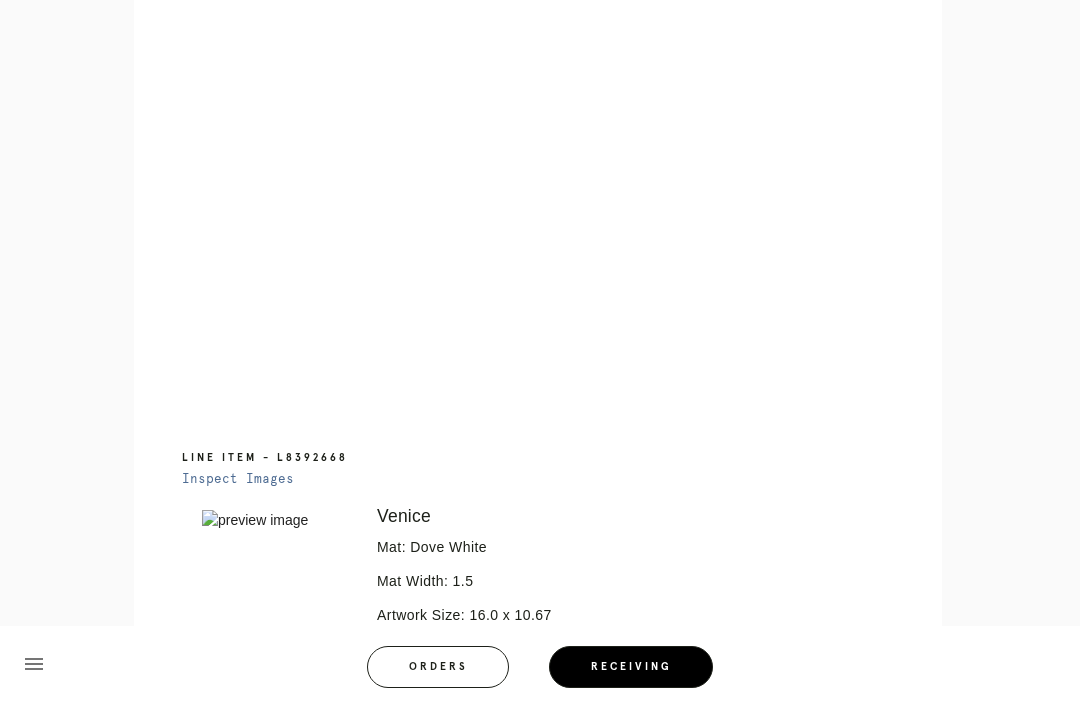 scroll, scrollTop: 932, scrollLeft: 0, axis: vertical 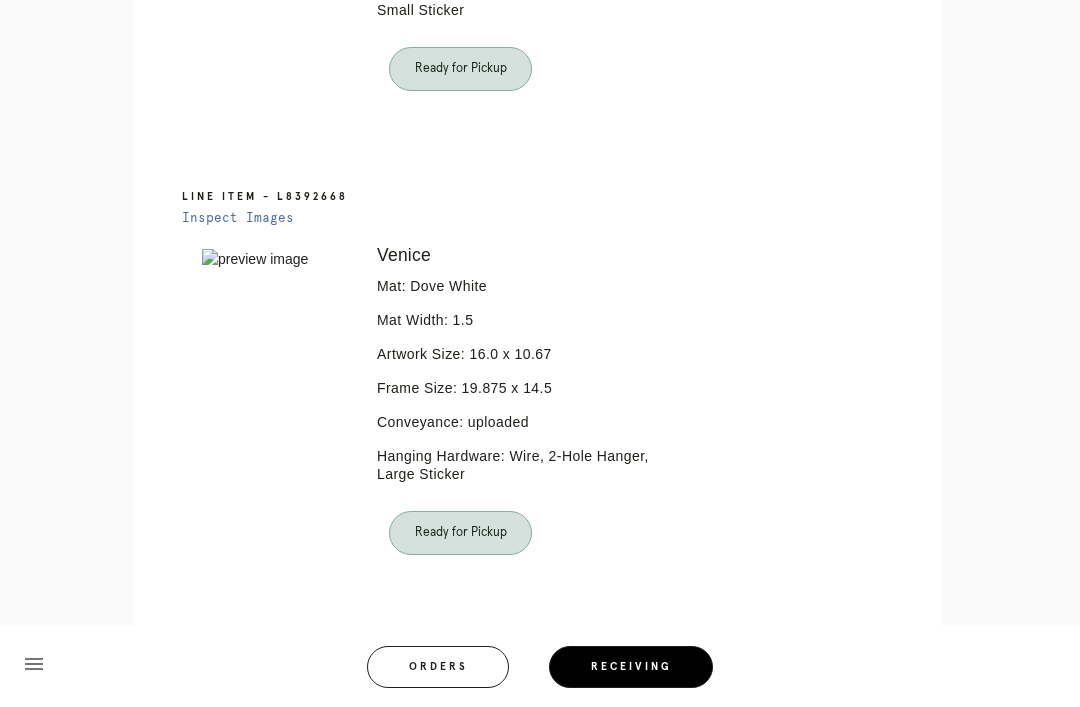 click on "Orders" at bounding box center [438, 667] 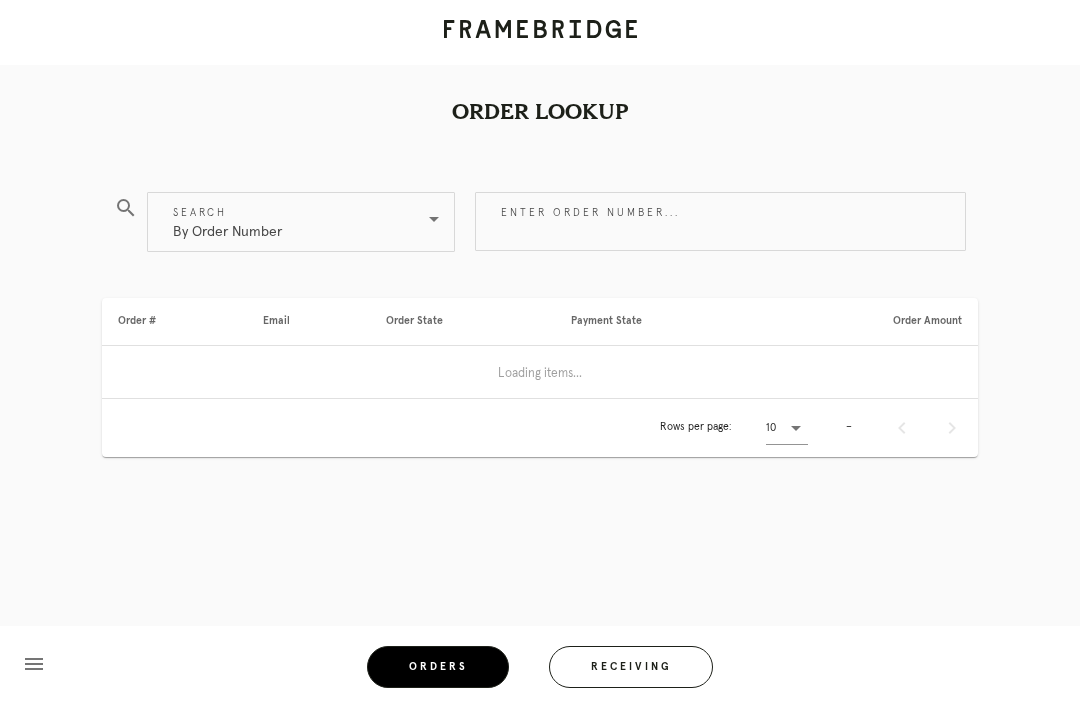 scroll, scrollTop: 0, scrollLeft: 0, axis: both 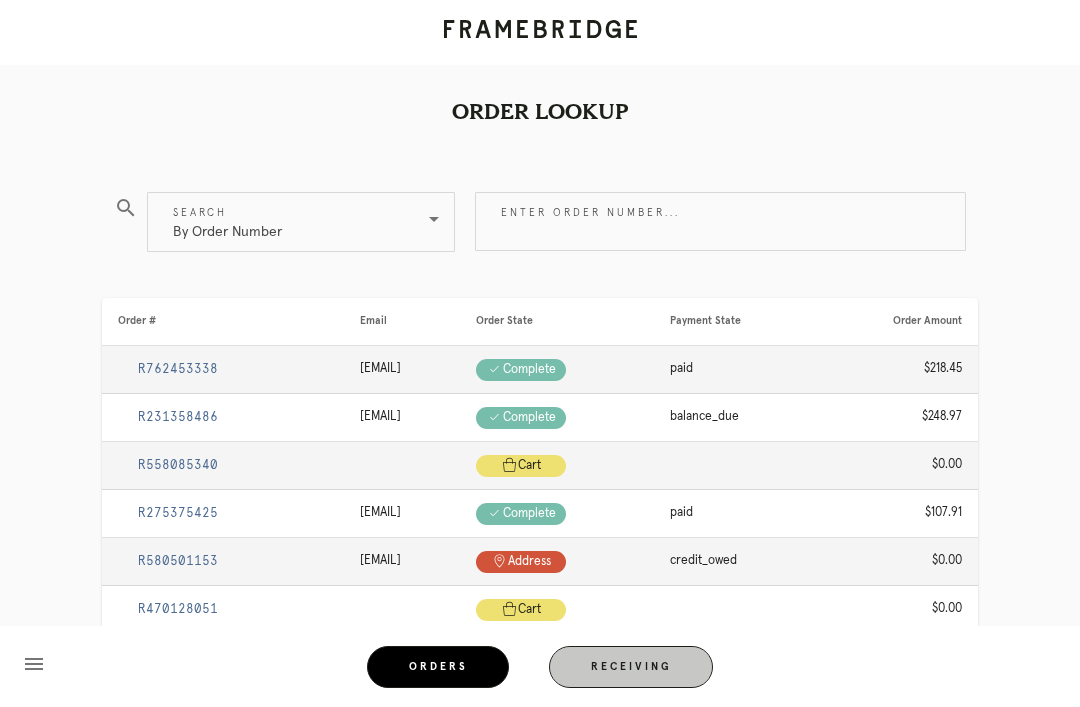 click on "Receiving" at bounding box center (631, 667) 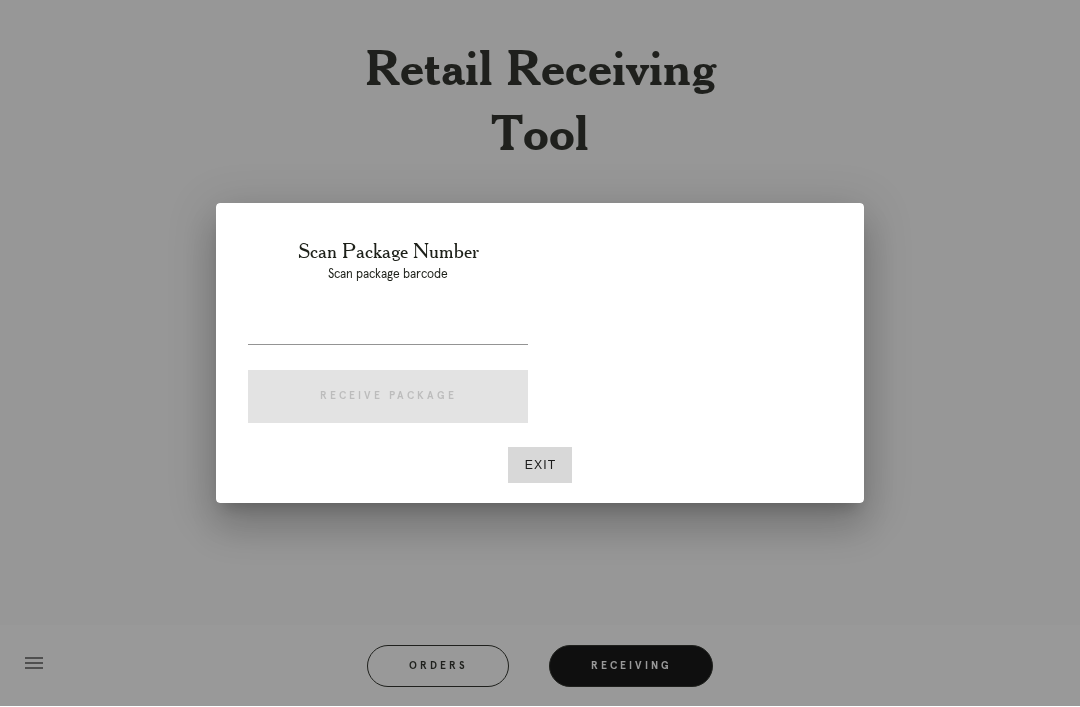 scroll, scrollTop: 64, scrollLeft: 0, axis: vertical 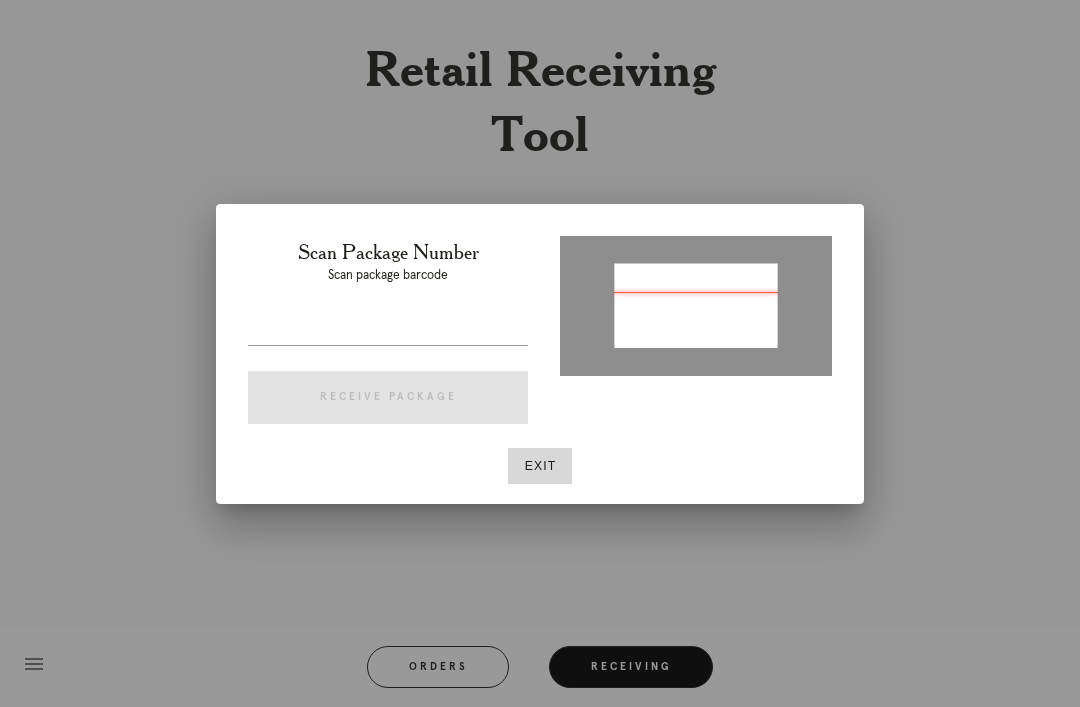 type on "P675488184465790" 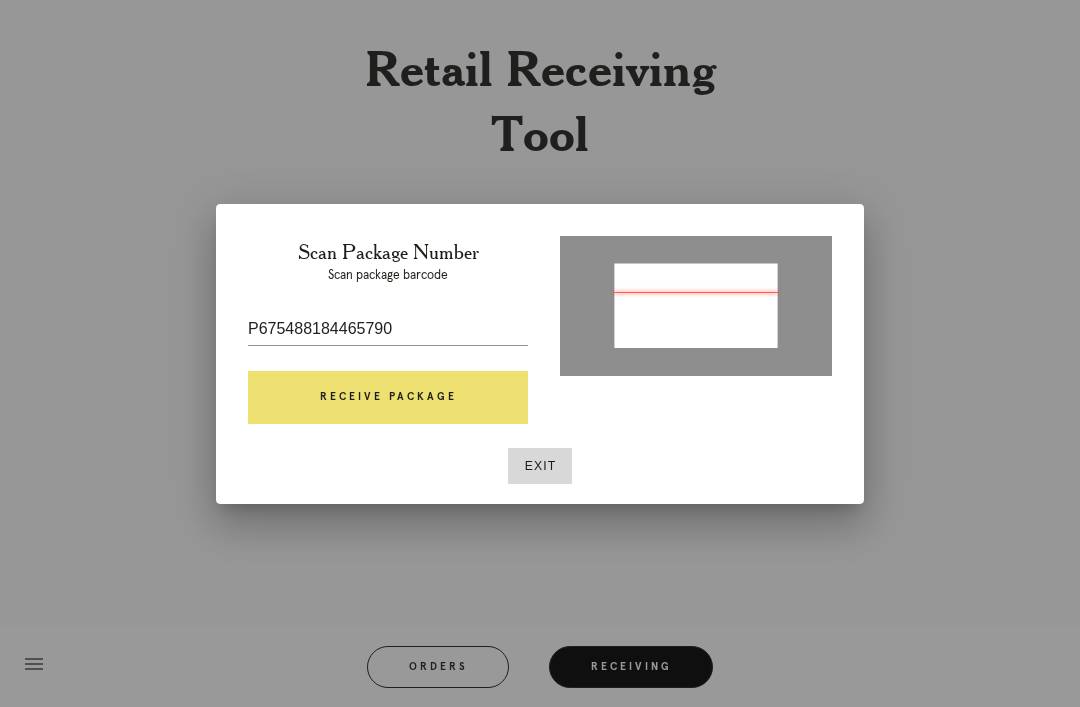 click on "Receive Package" at bounding box center (388, 398) 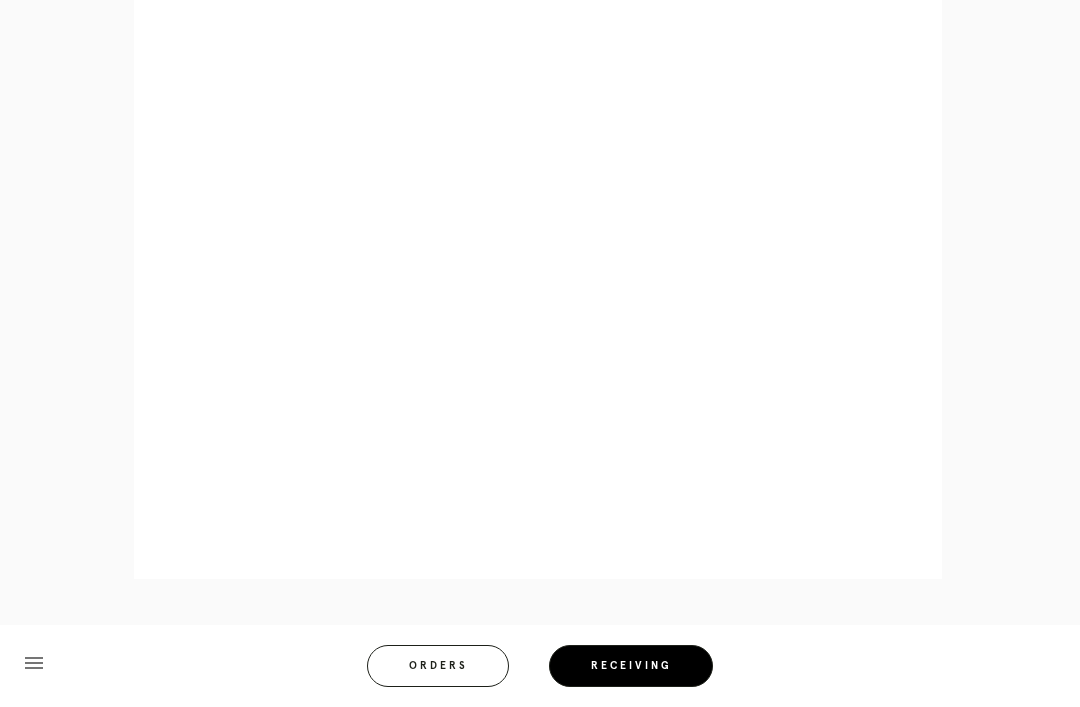 scroll, scrollTop: 1026, scrollLeft: 0, axis: vertical 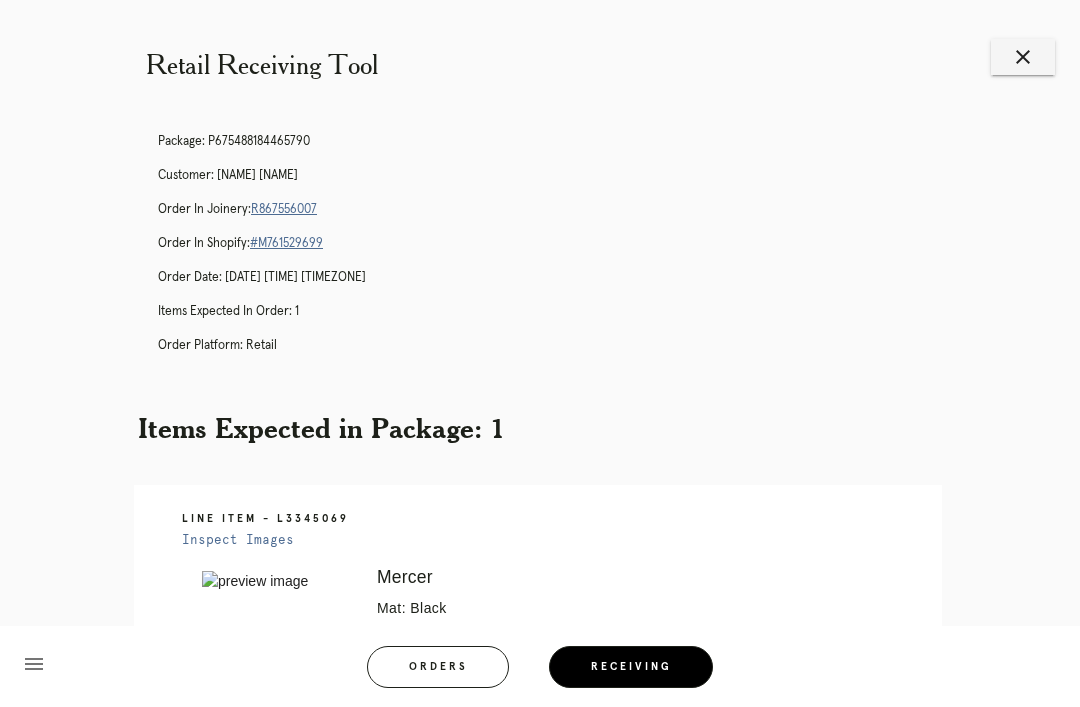 click on "R867556007" at bounding box center [284, 209] 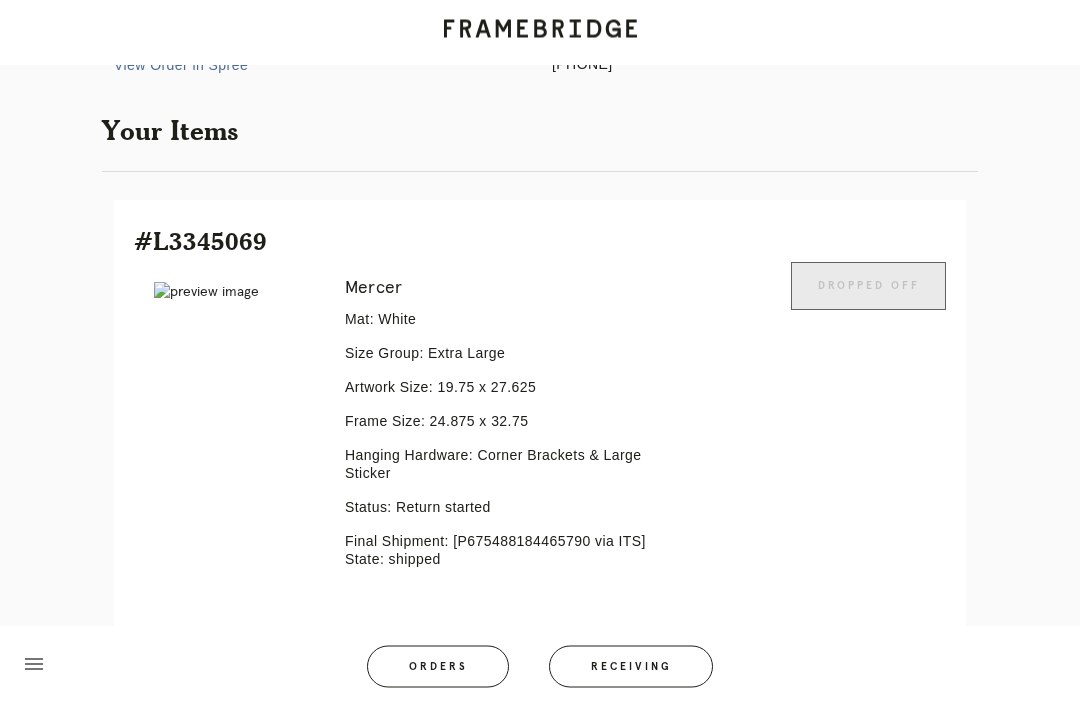 scroll, scrollTop: 396, scrollLeft: 0, axis: vertical 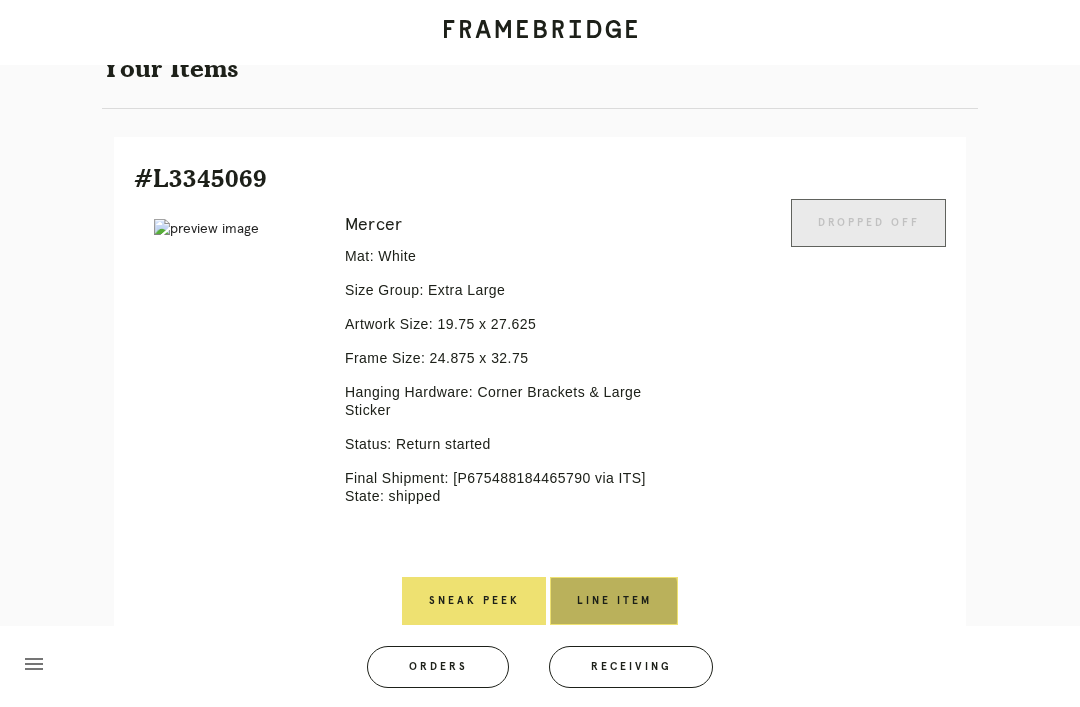 click on "Line Item" at bounding box center [614, 601] 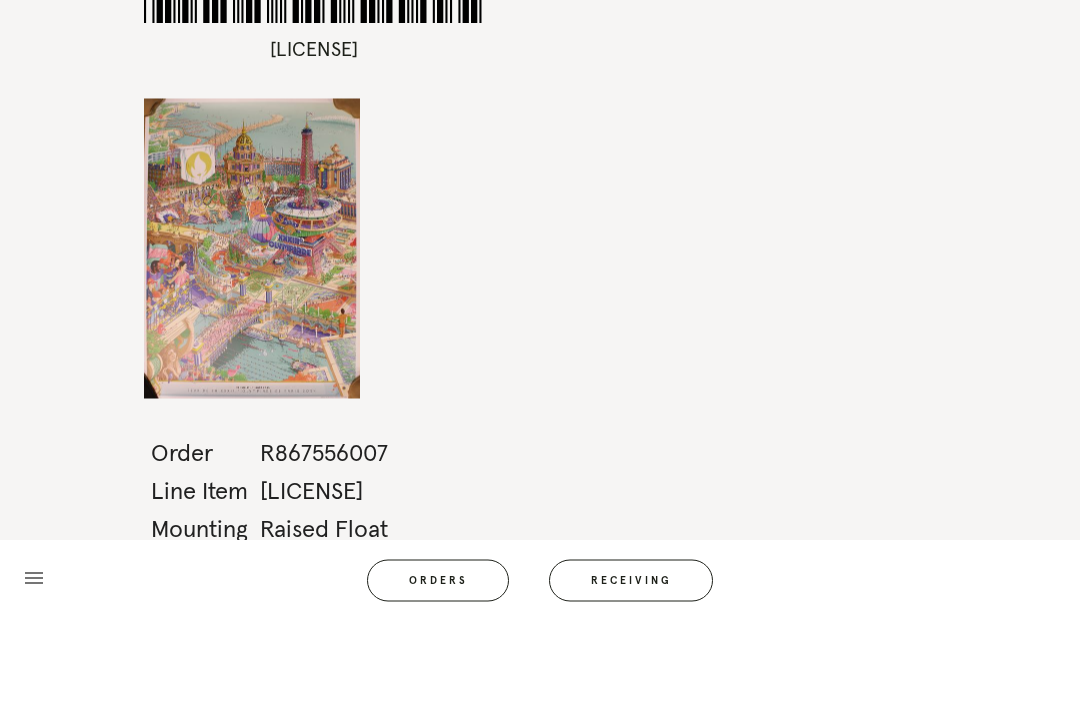 scroll, scrollTop: 0, scrollLeft: 0, axis: both 